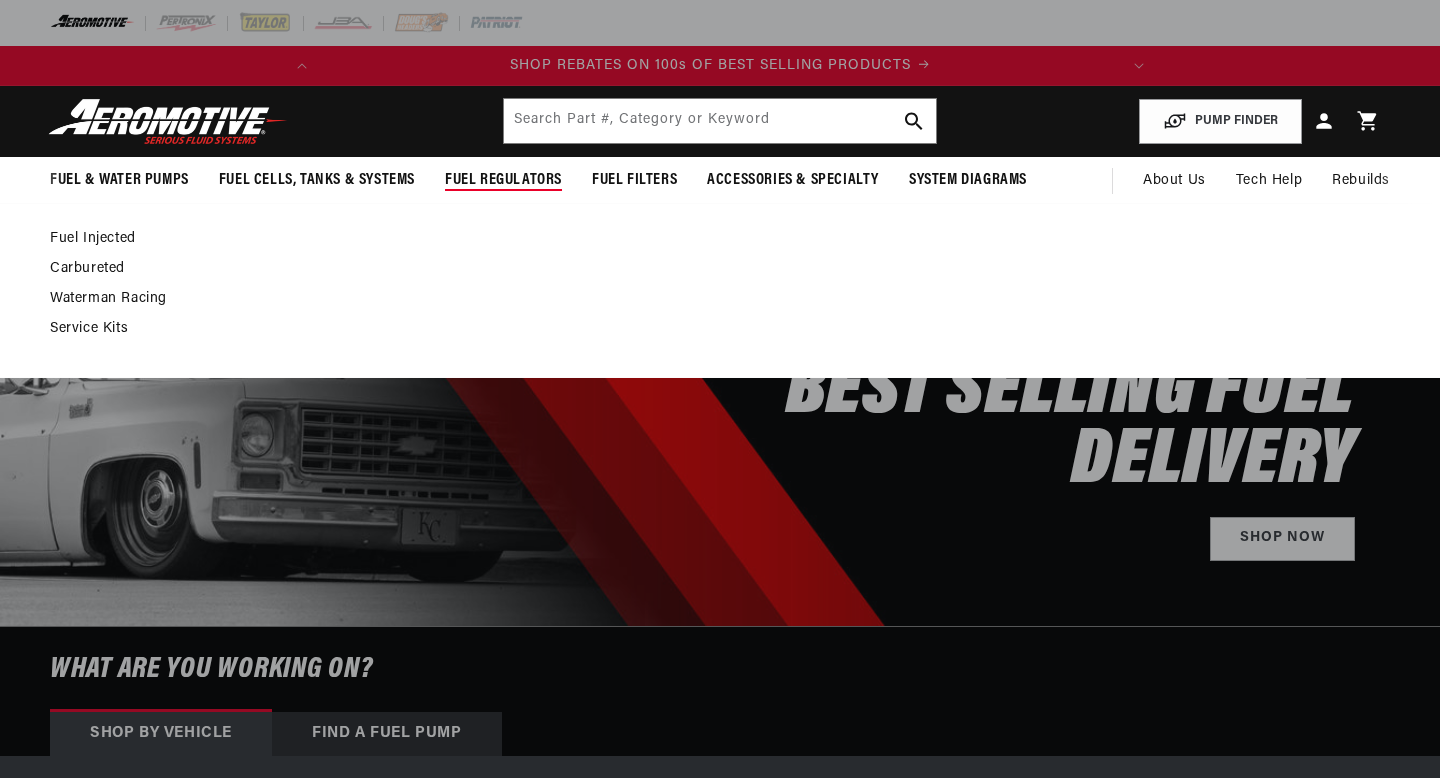 scroll, scrollTop: 0, scrollLeft: 0, axis: both 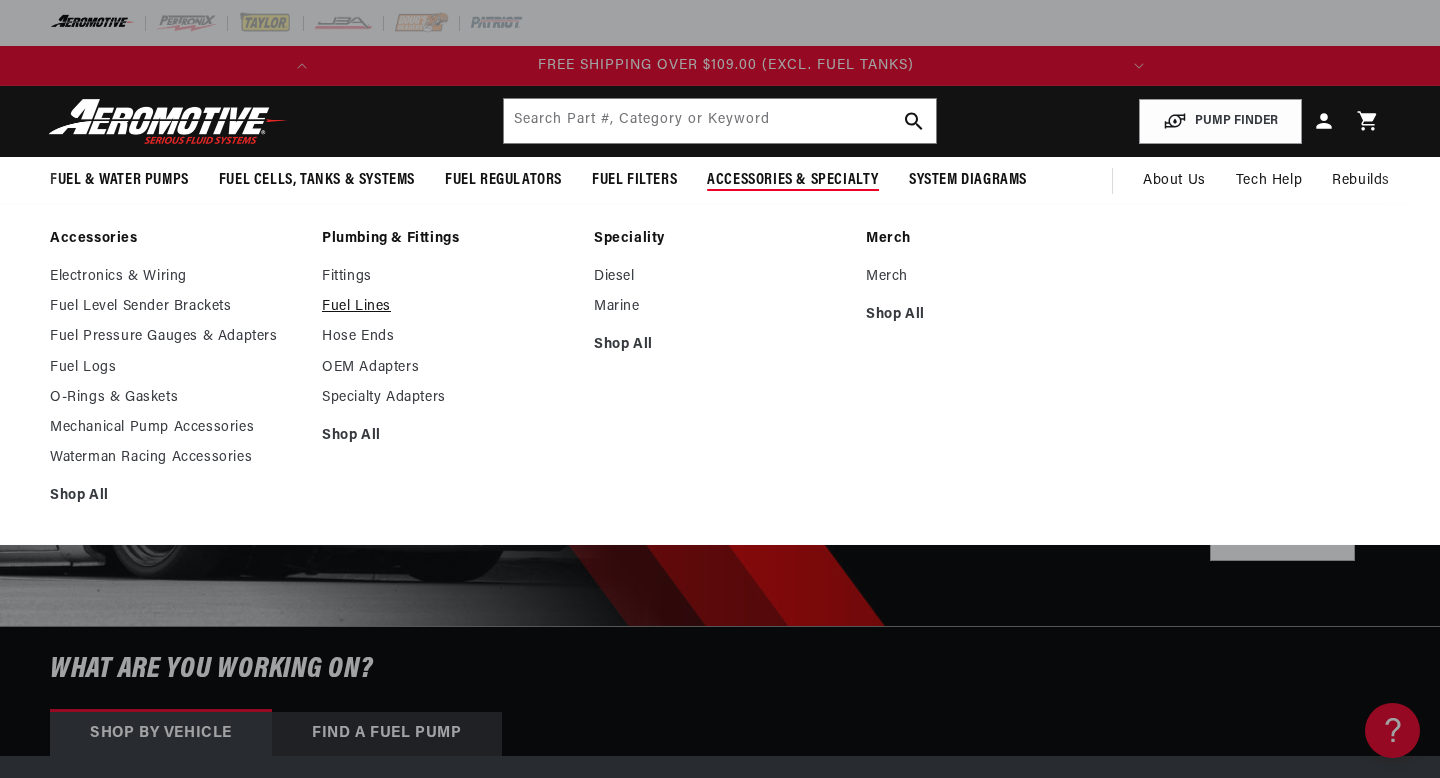 click on "Fuel Lines" at bounding box center (448, 307) 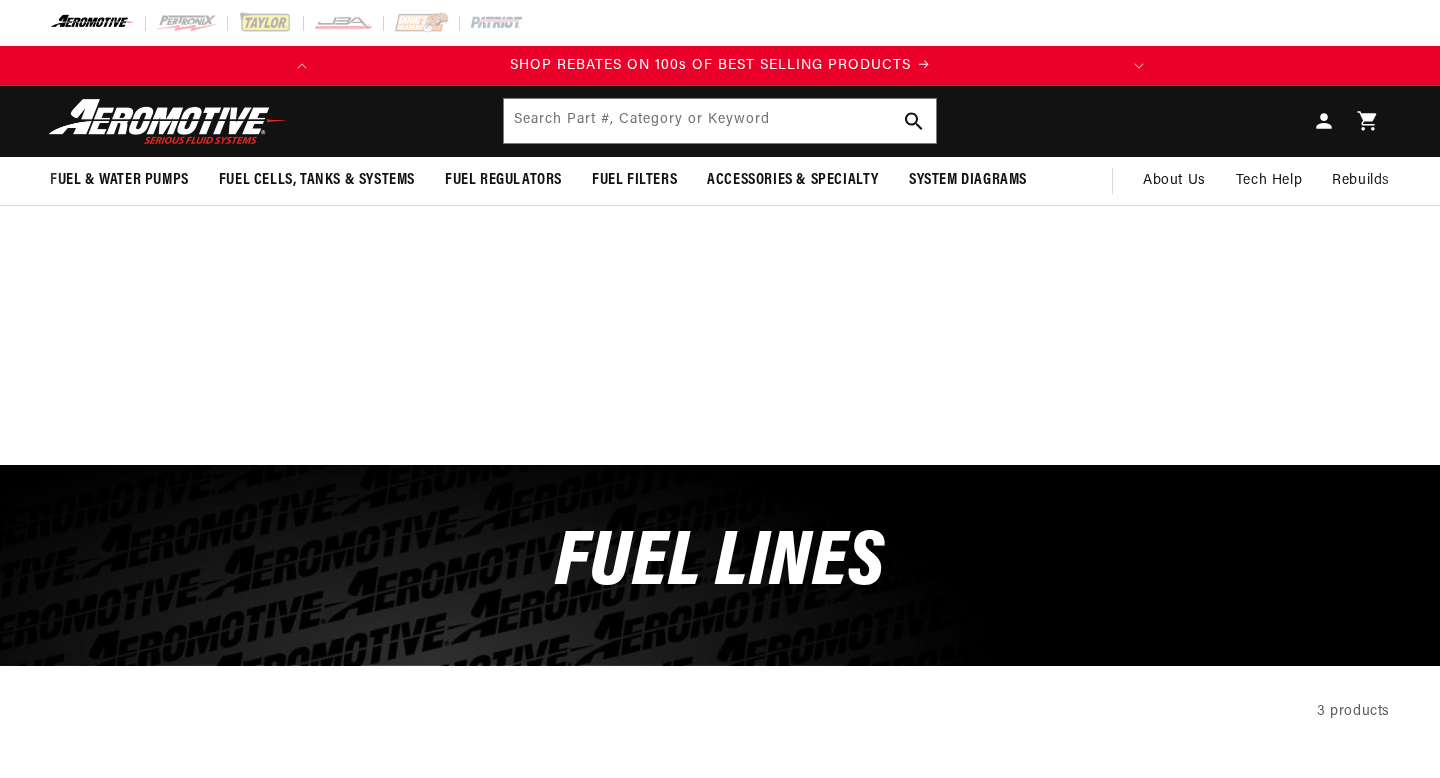scroll, scrollTop: 0, scrollLeft: 0, axis: both 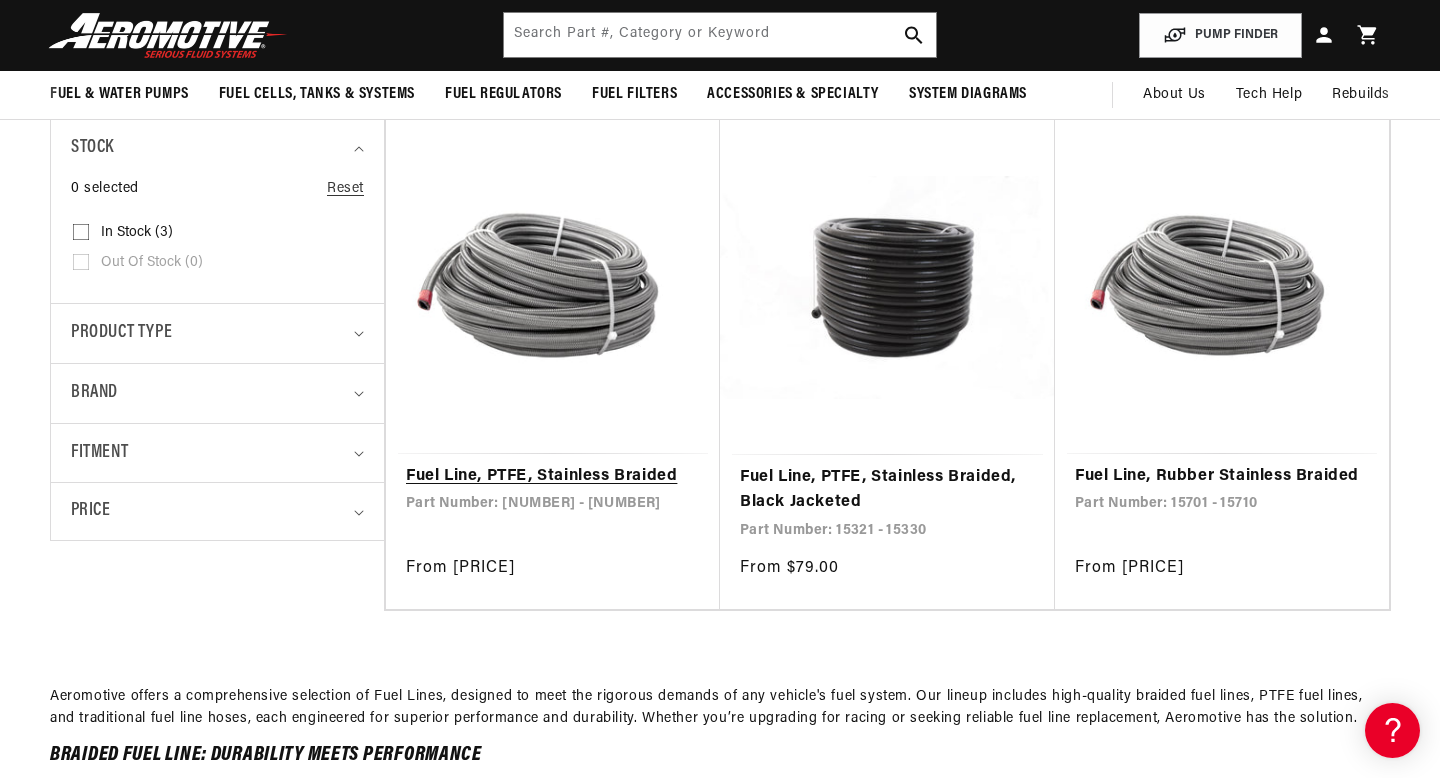 click on "Fuel Line, PTFE, Stainless Braided" at bounding box center [553, 477] 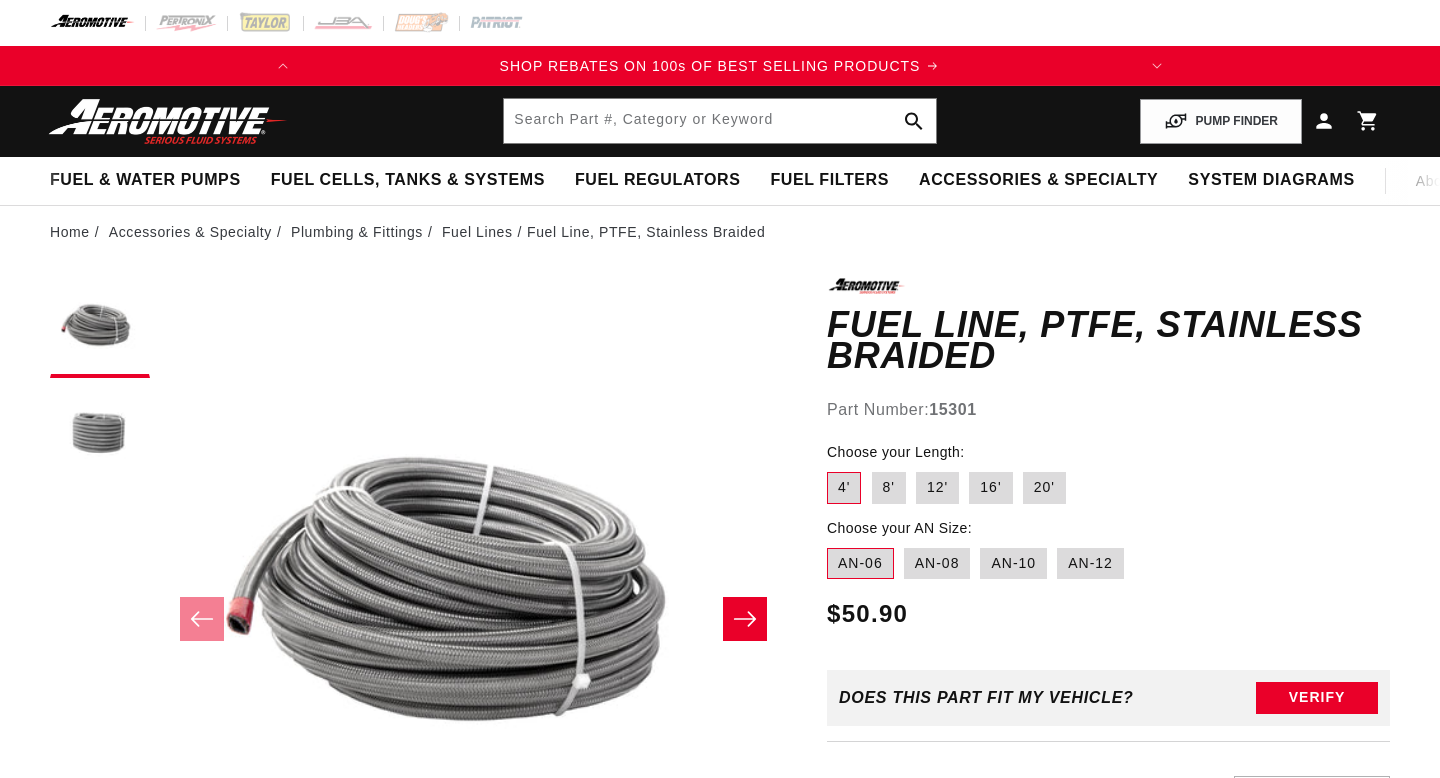 scroll, scrollTop: 0, scrollLeft: 0, axis: both 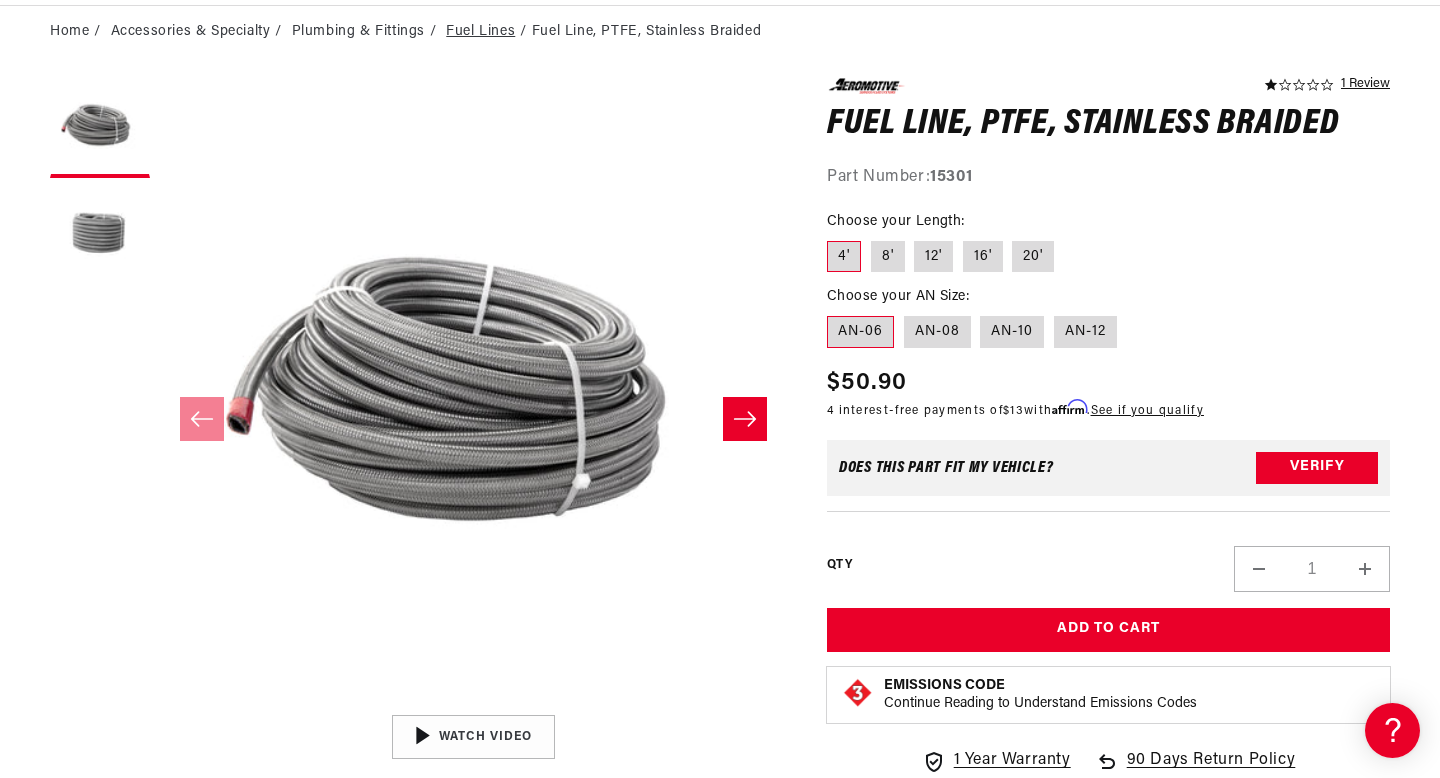 click on "Fuel Lines" at bounding box center [480, 32] 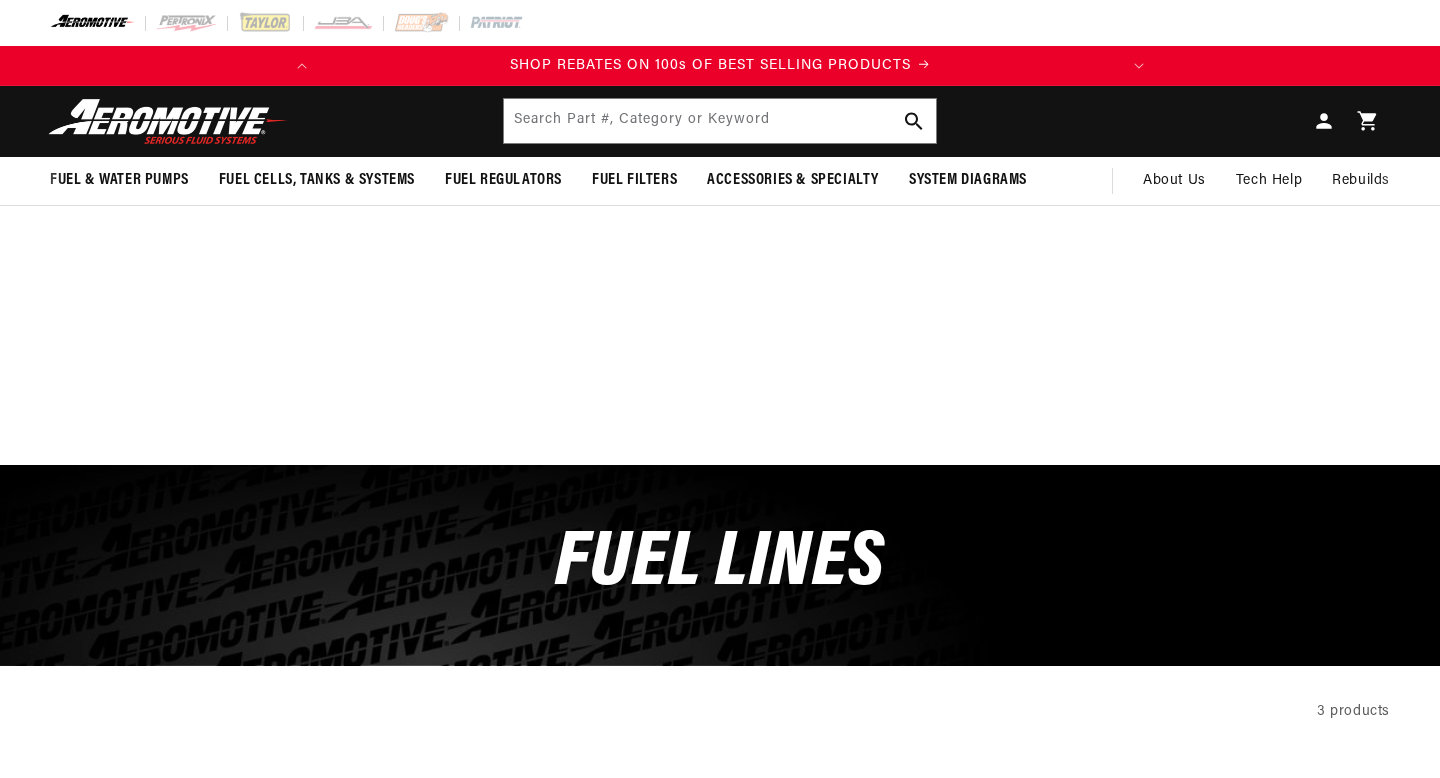 scroll, scrollTop: 0, scrollLeft: 0, axis: both 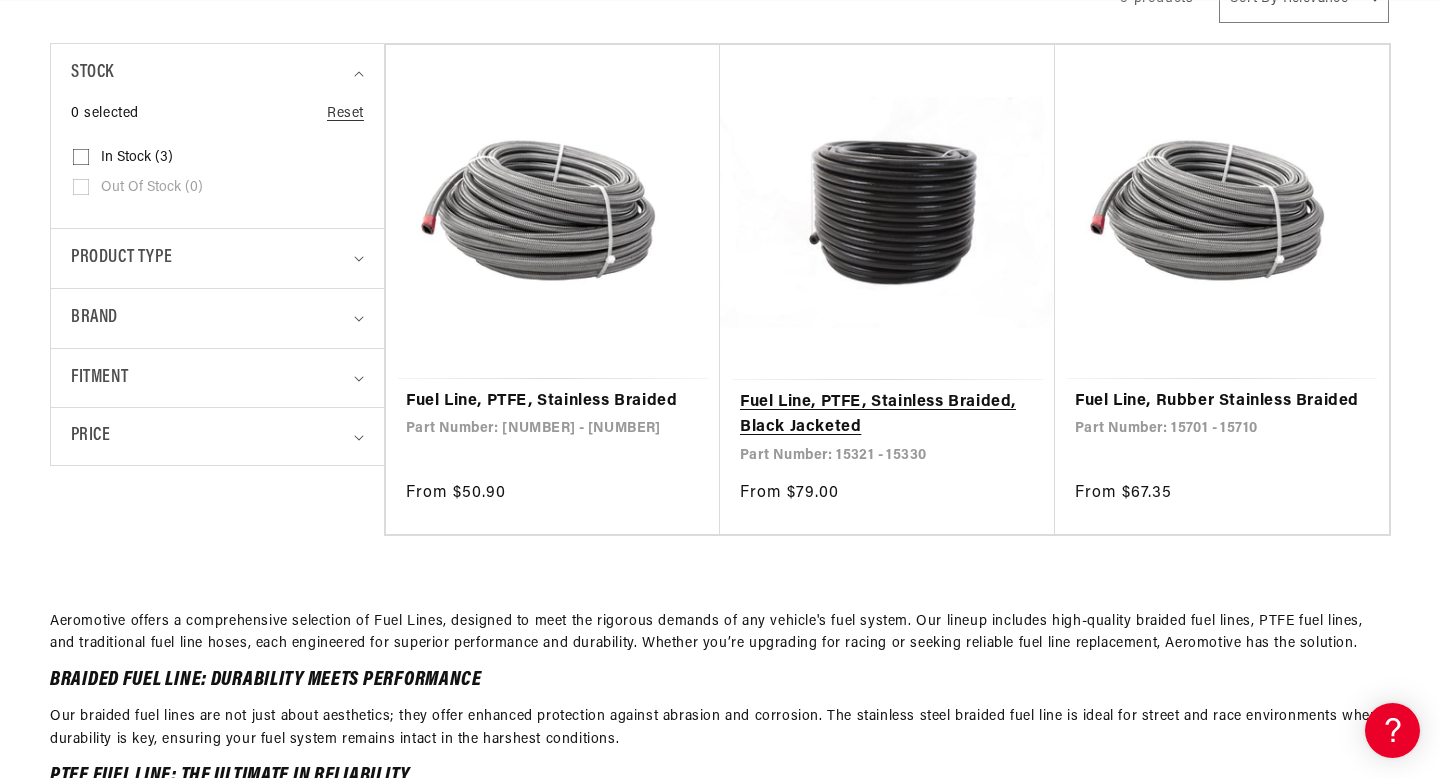 click on "Fuel Line, PTFE, Stainless Braided, Black Jacketed" at bounding box center [887, 415] 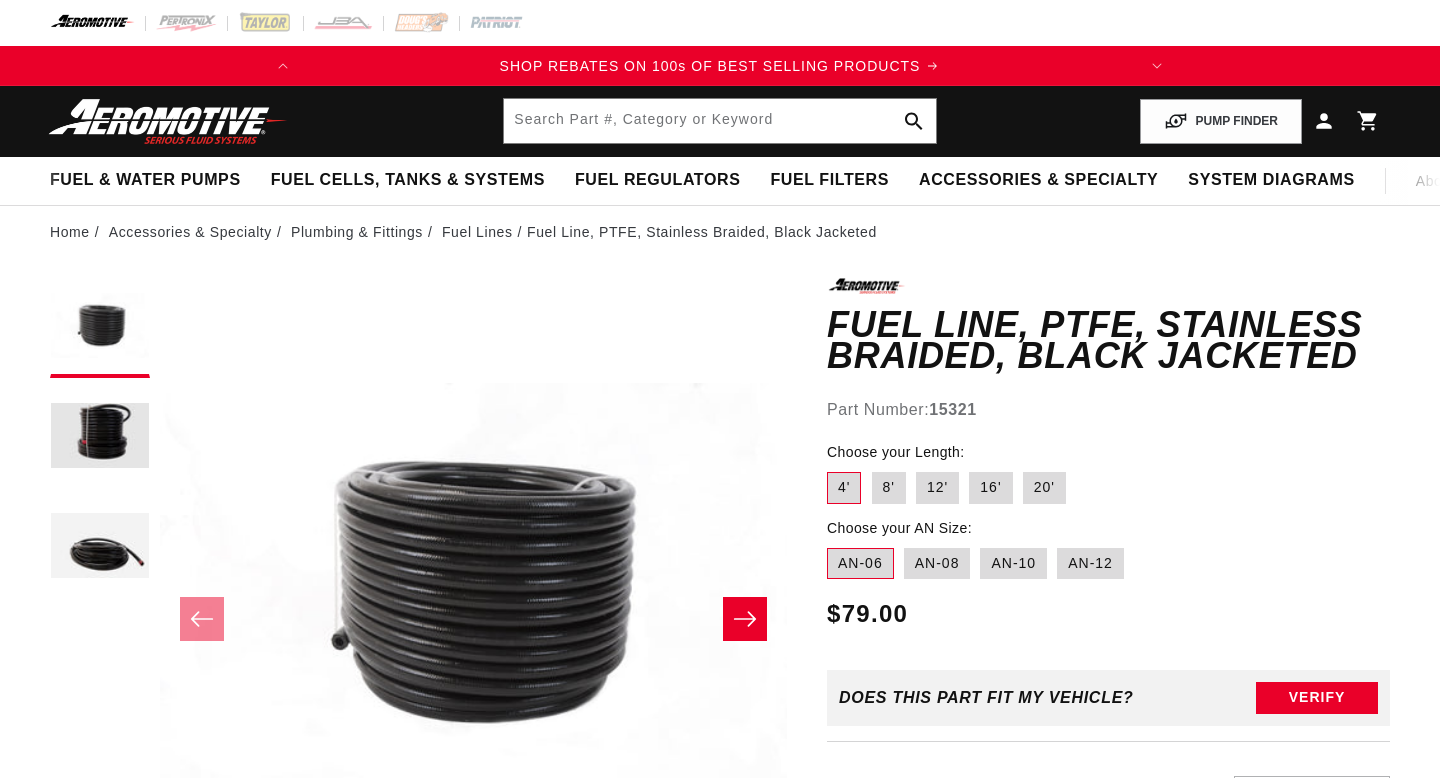 scroll, scrollTop: 0, scrollLeft: 0, axis: both 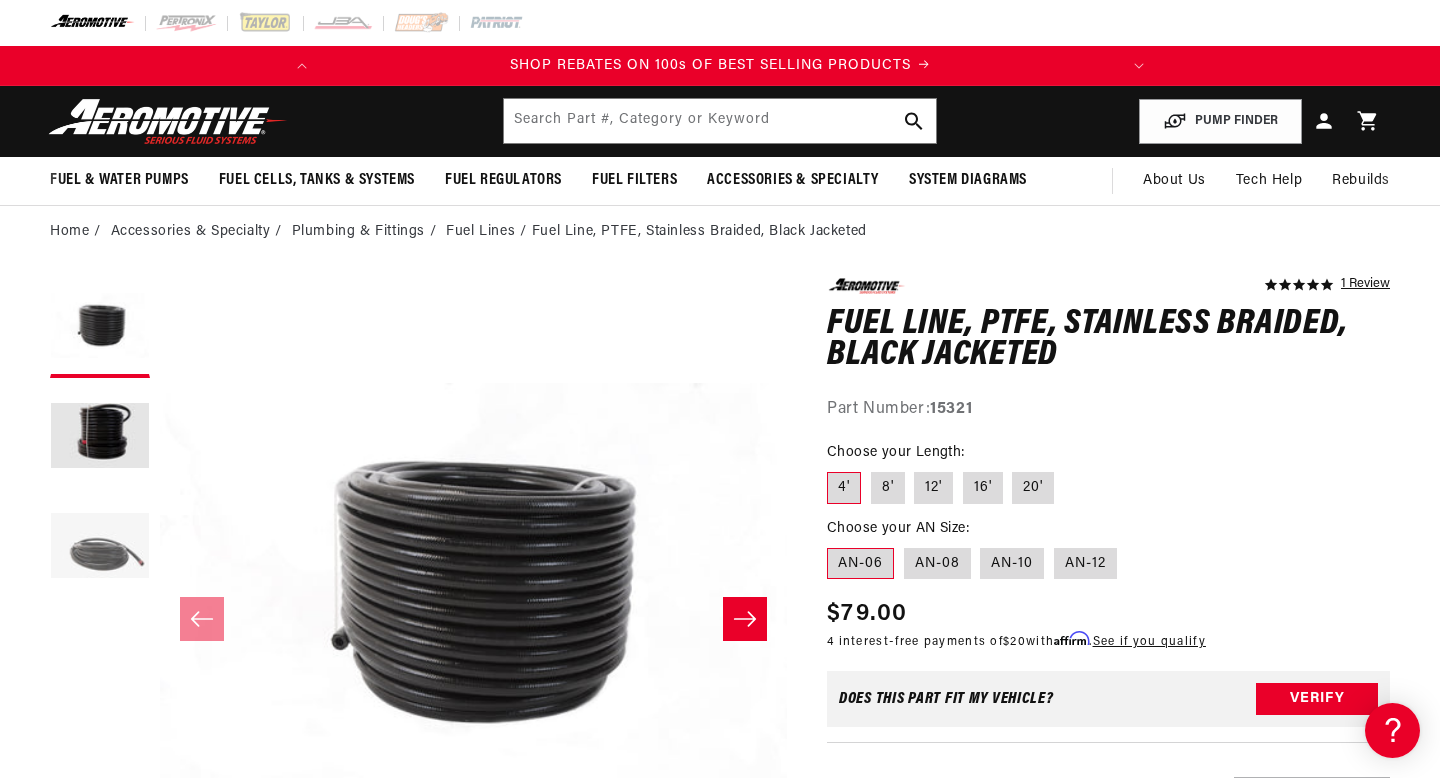 click at bounding box center [100, 548] 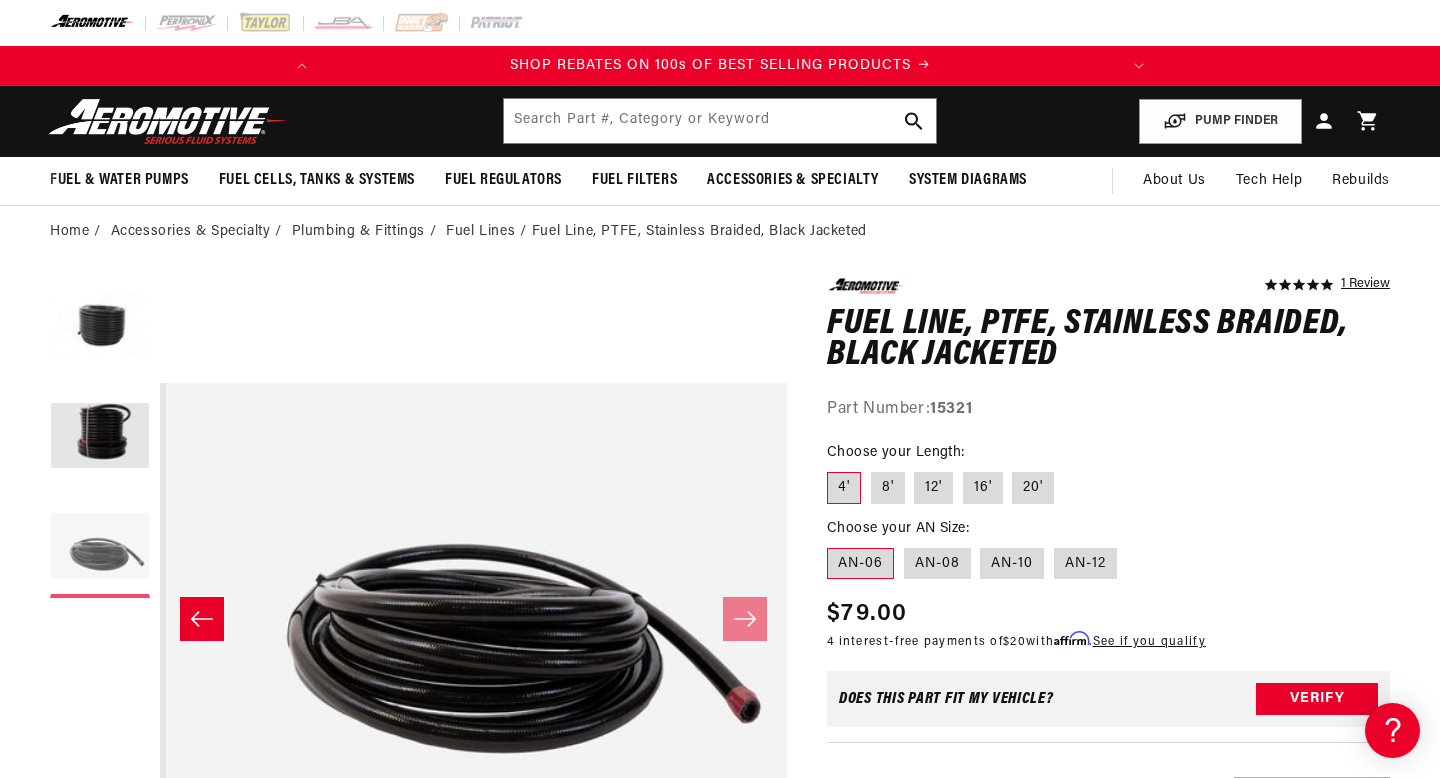 scroll, scrollTop: 0, scrollLeft: 1254, axis: horizontal 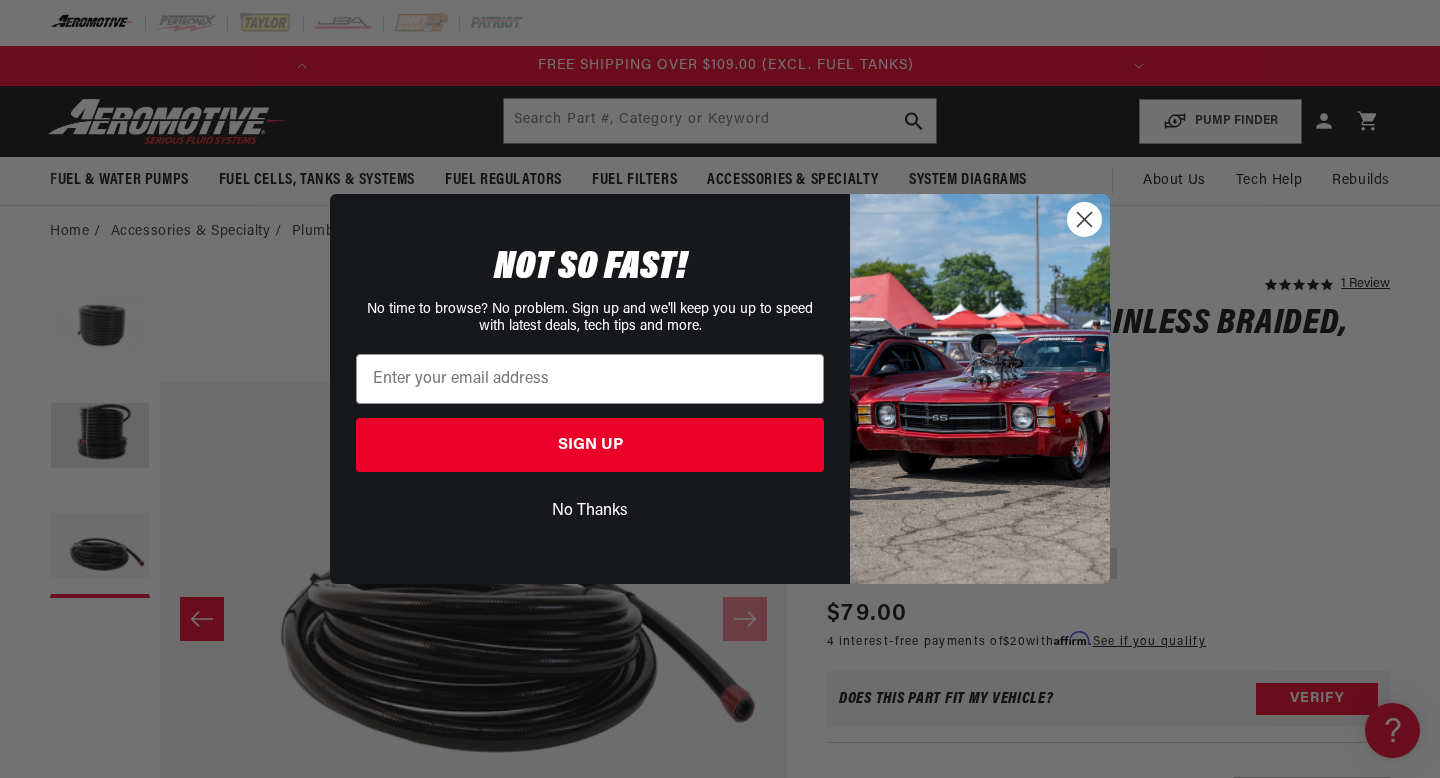 click 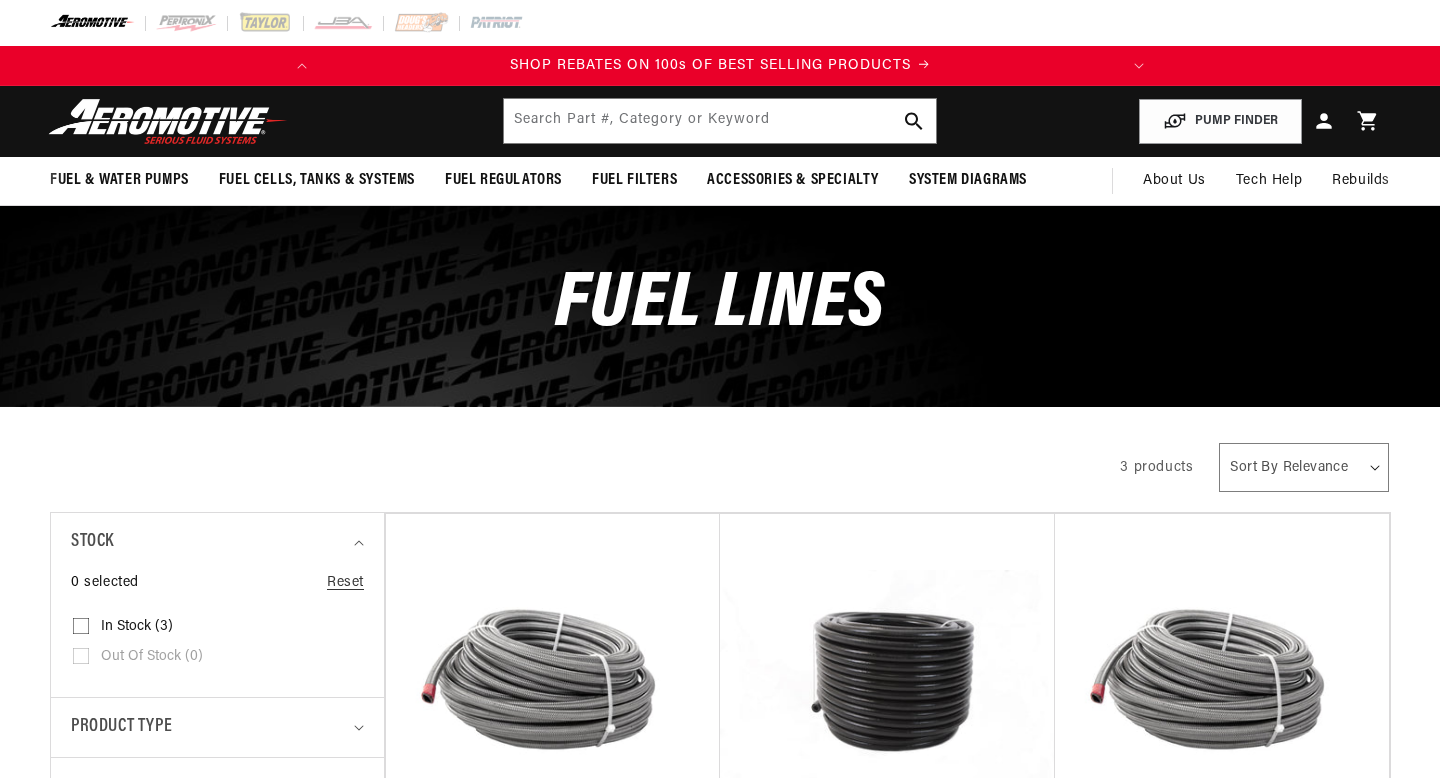 scroll, scrollTop: 0, scrollLeft: 0, axis: both 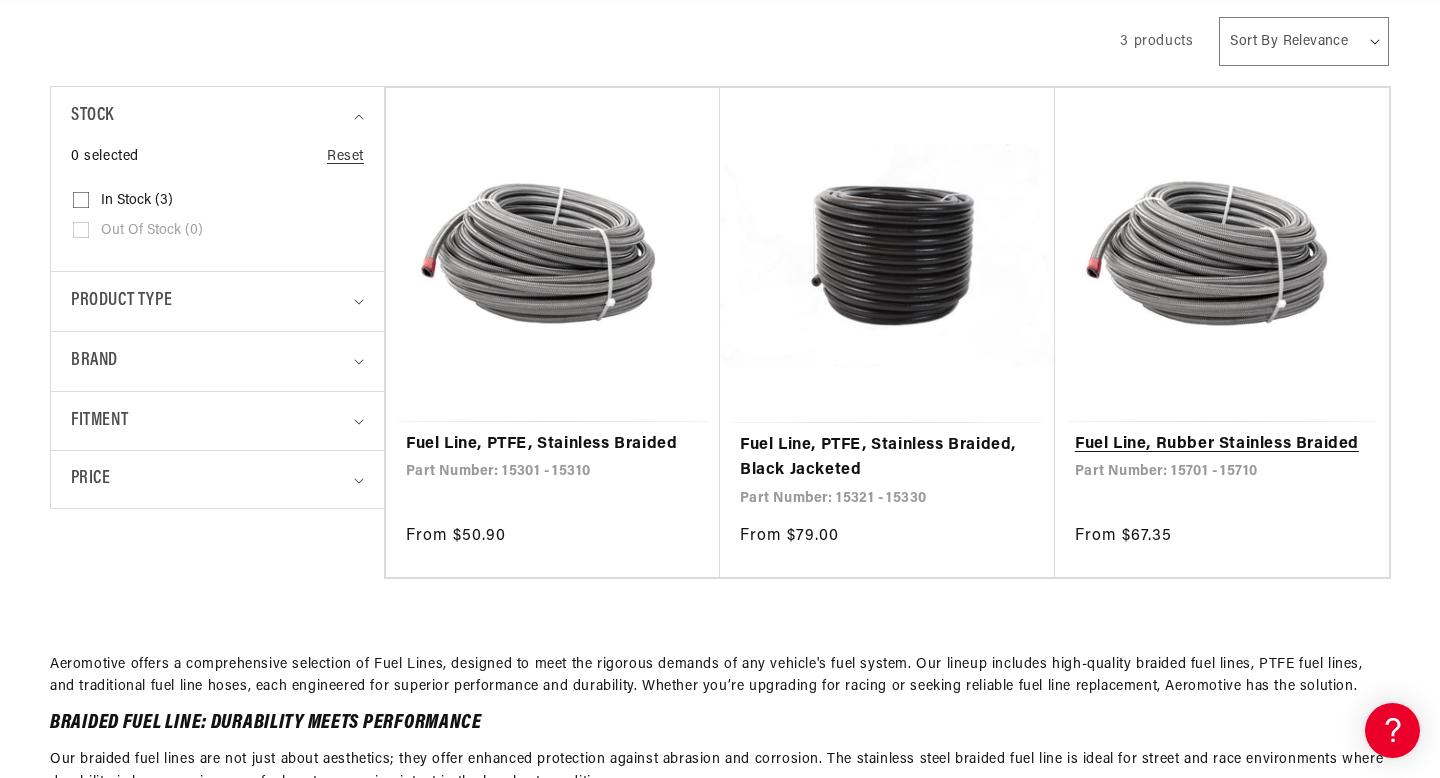 click on "Fuel Line, Rubber Stainless Braided" at bounding box center (1222, 445) 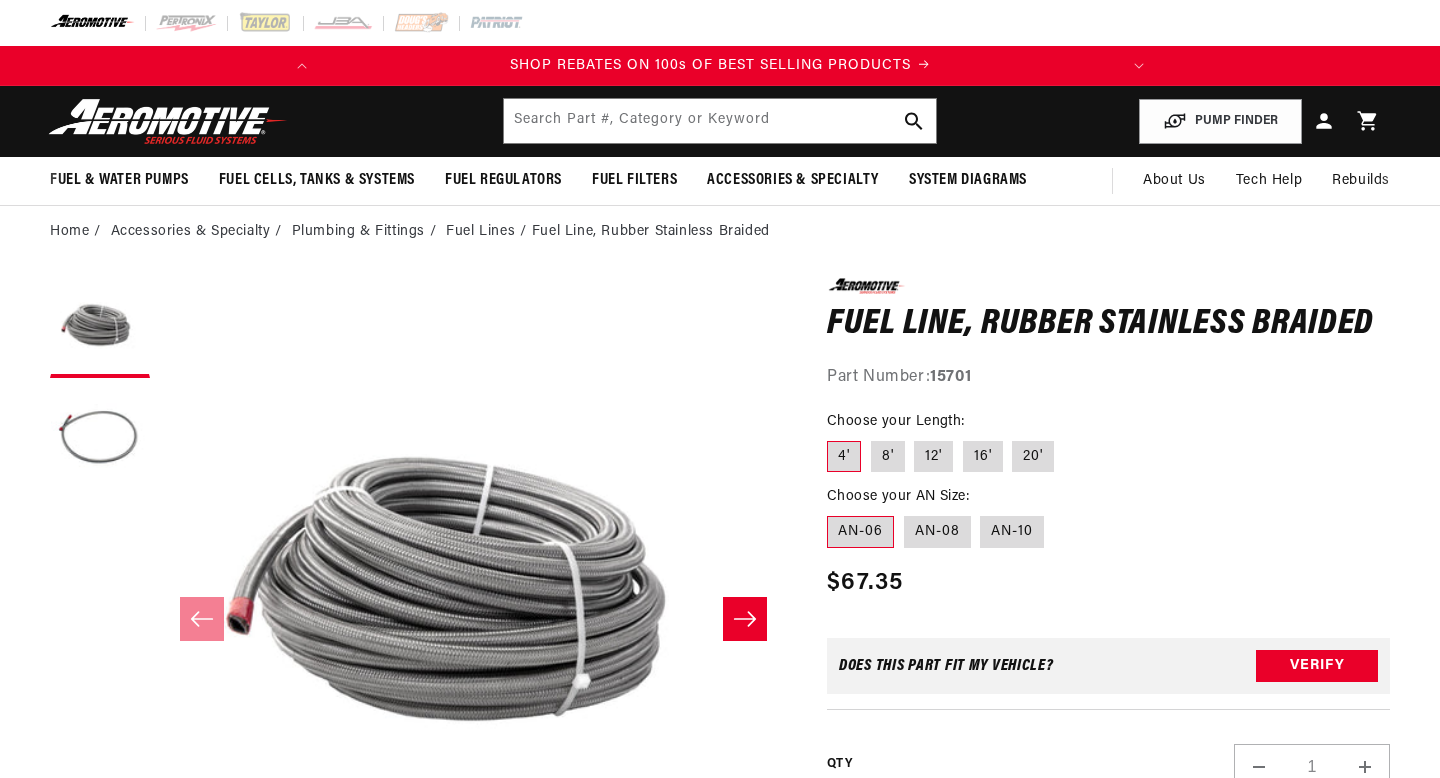 scroll, scrollTop: 0, scrollLeft: 0, axis: both 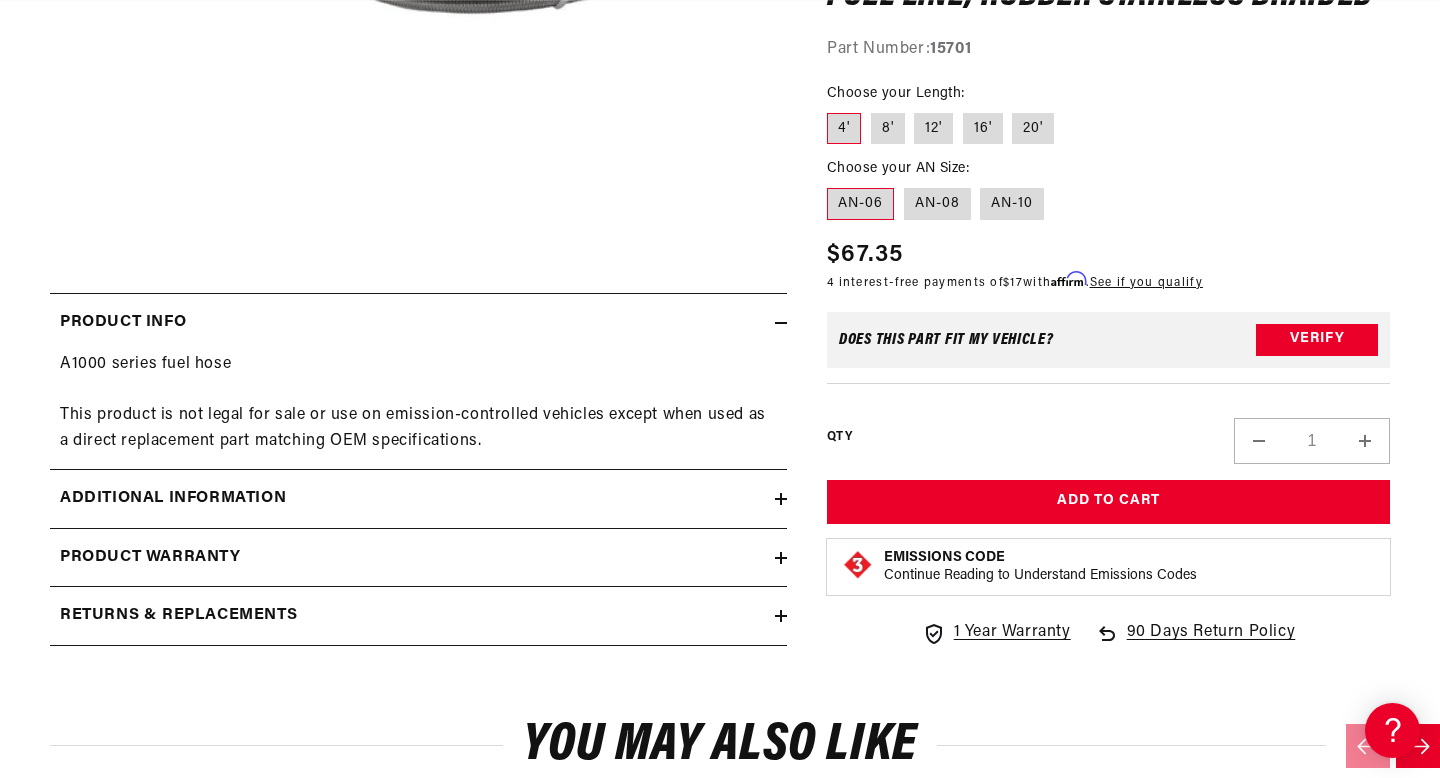 click 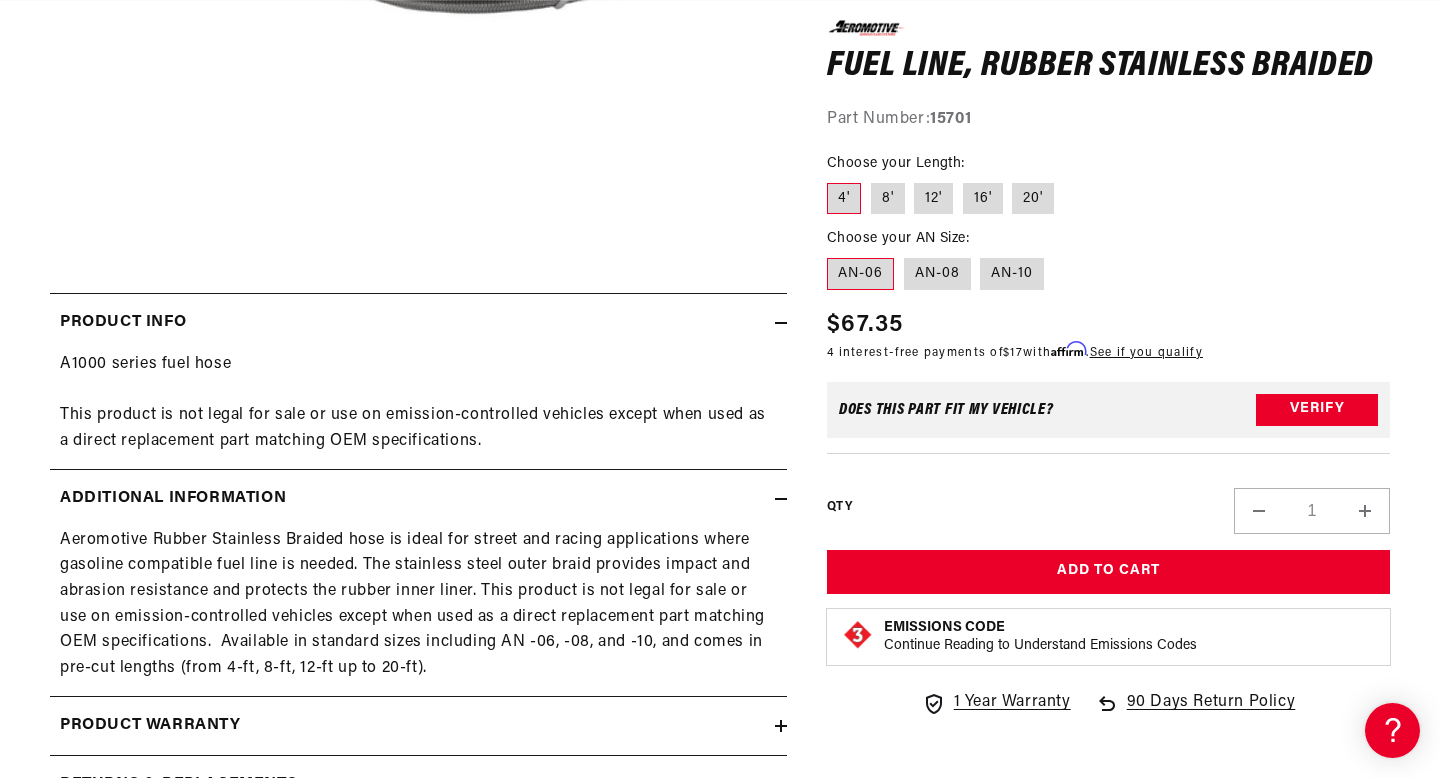 scroll, scrollTop: 0, scrollLeft: 0, axis: both 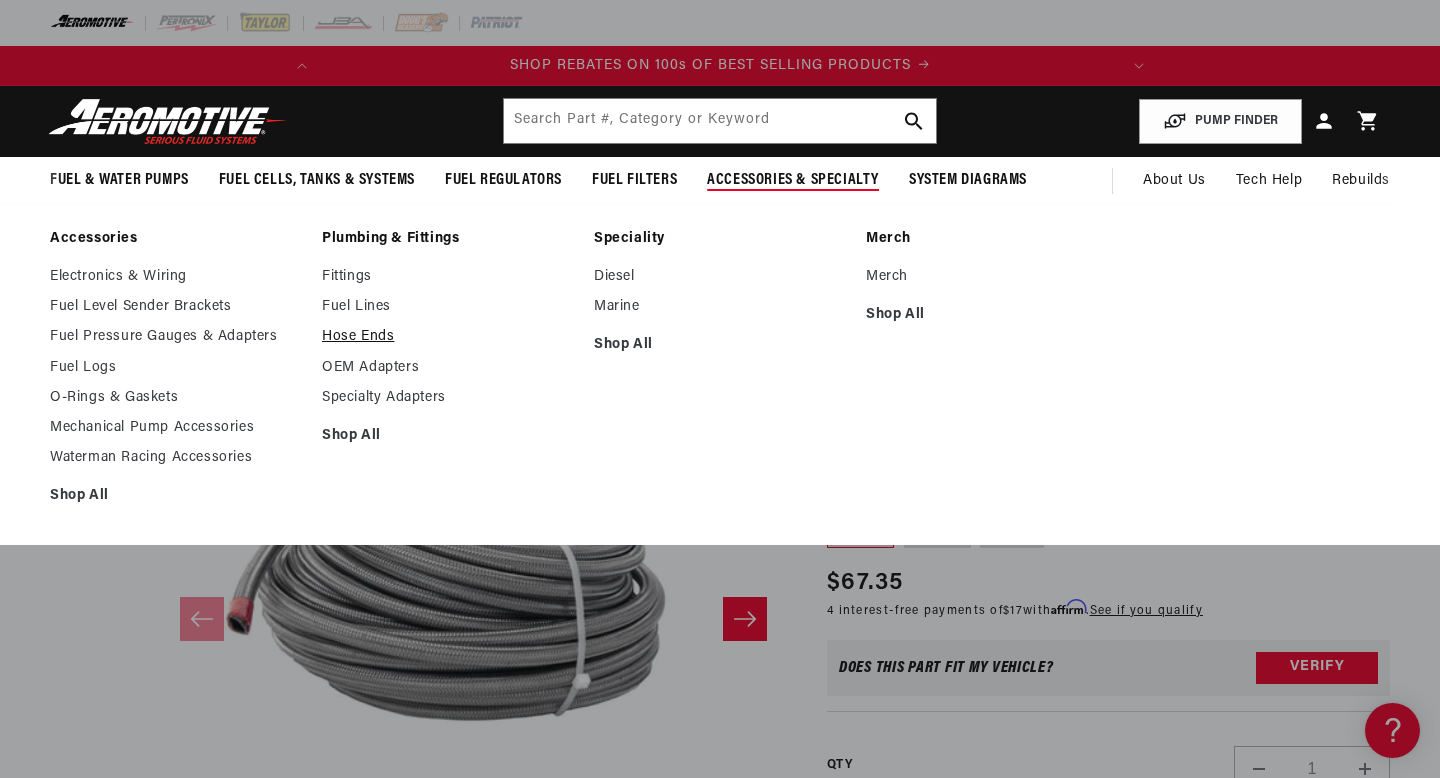 click on "Hose Ends" at bounding box center [448, 337] 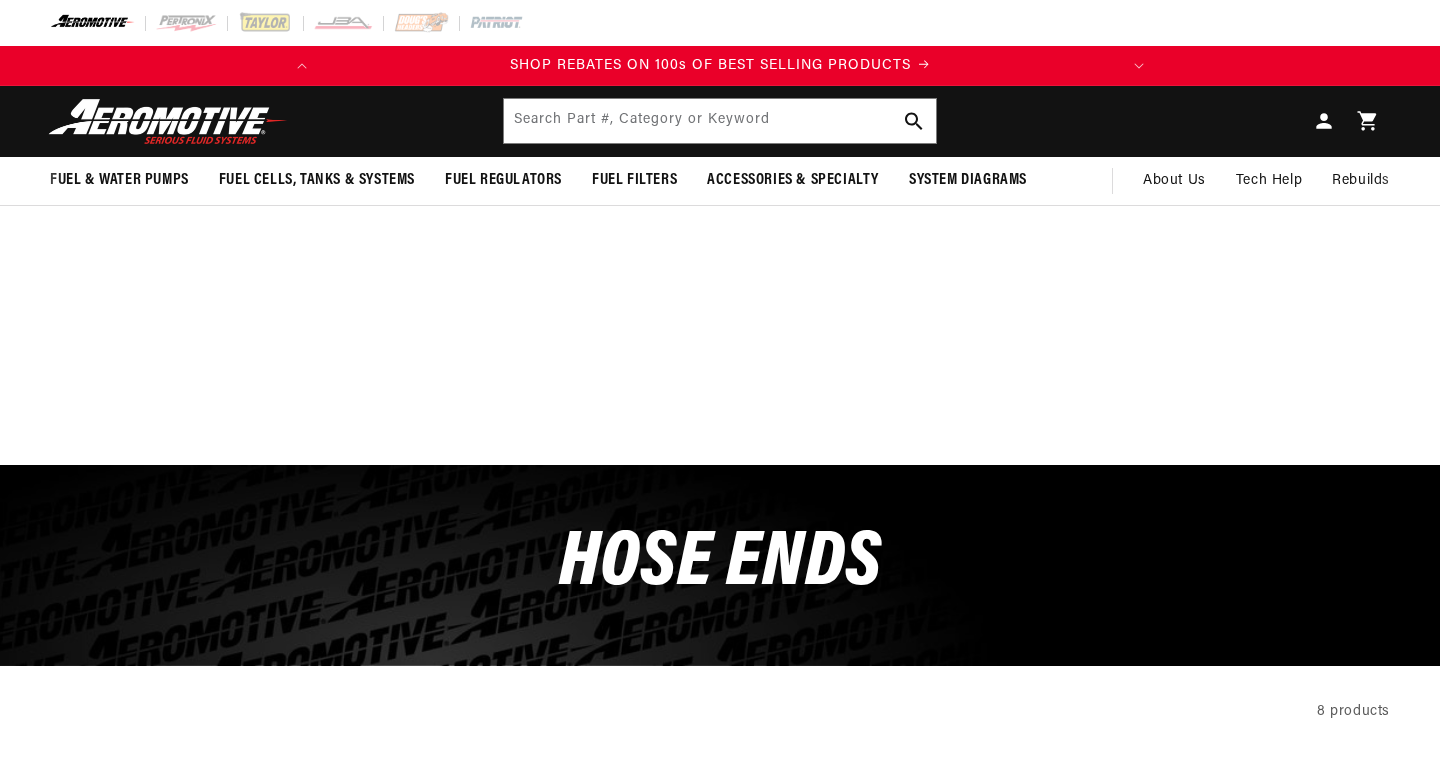 scroll, scrollTop: 0, scrollLeft: 0, axis: both 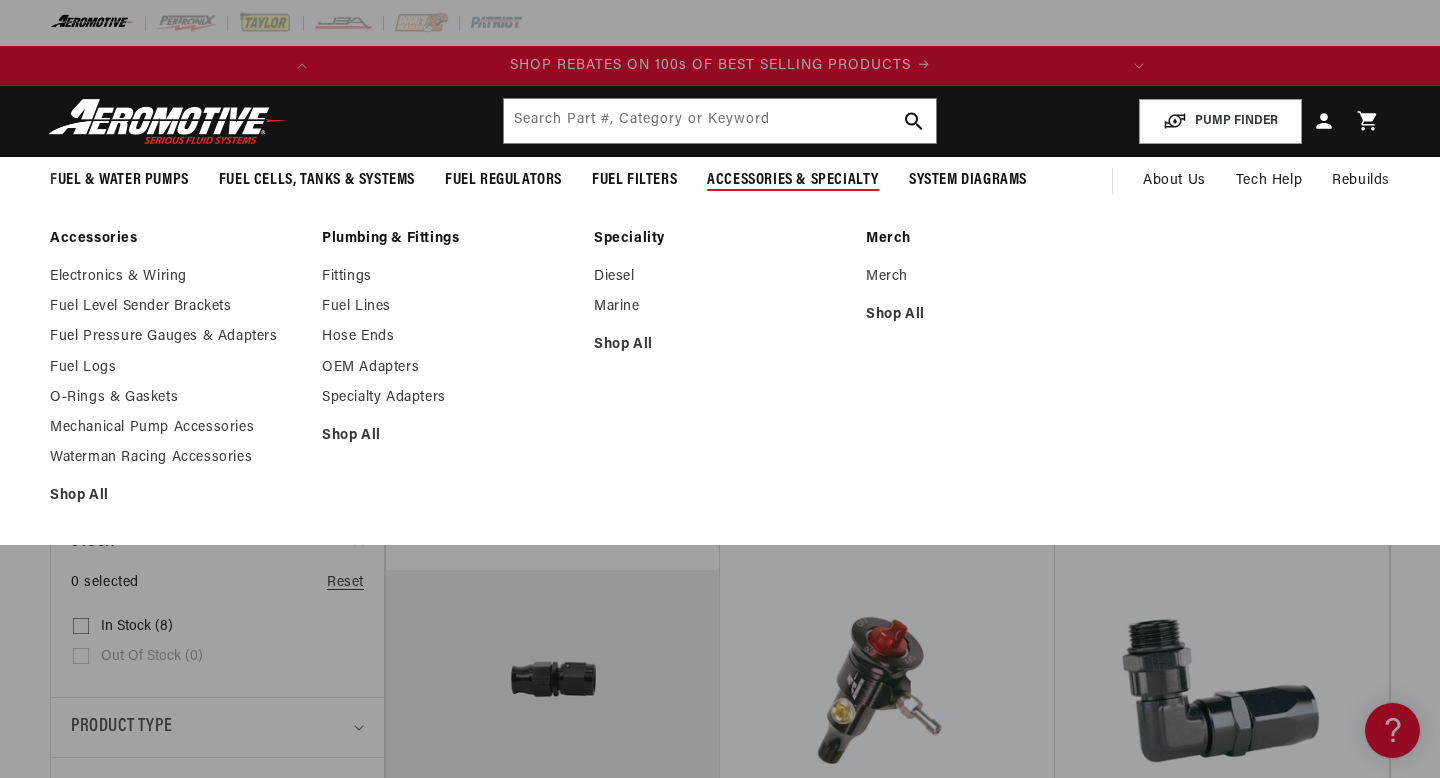 click on "Plumbing & Fittings" at bounding box center (448, 239) 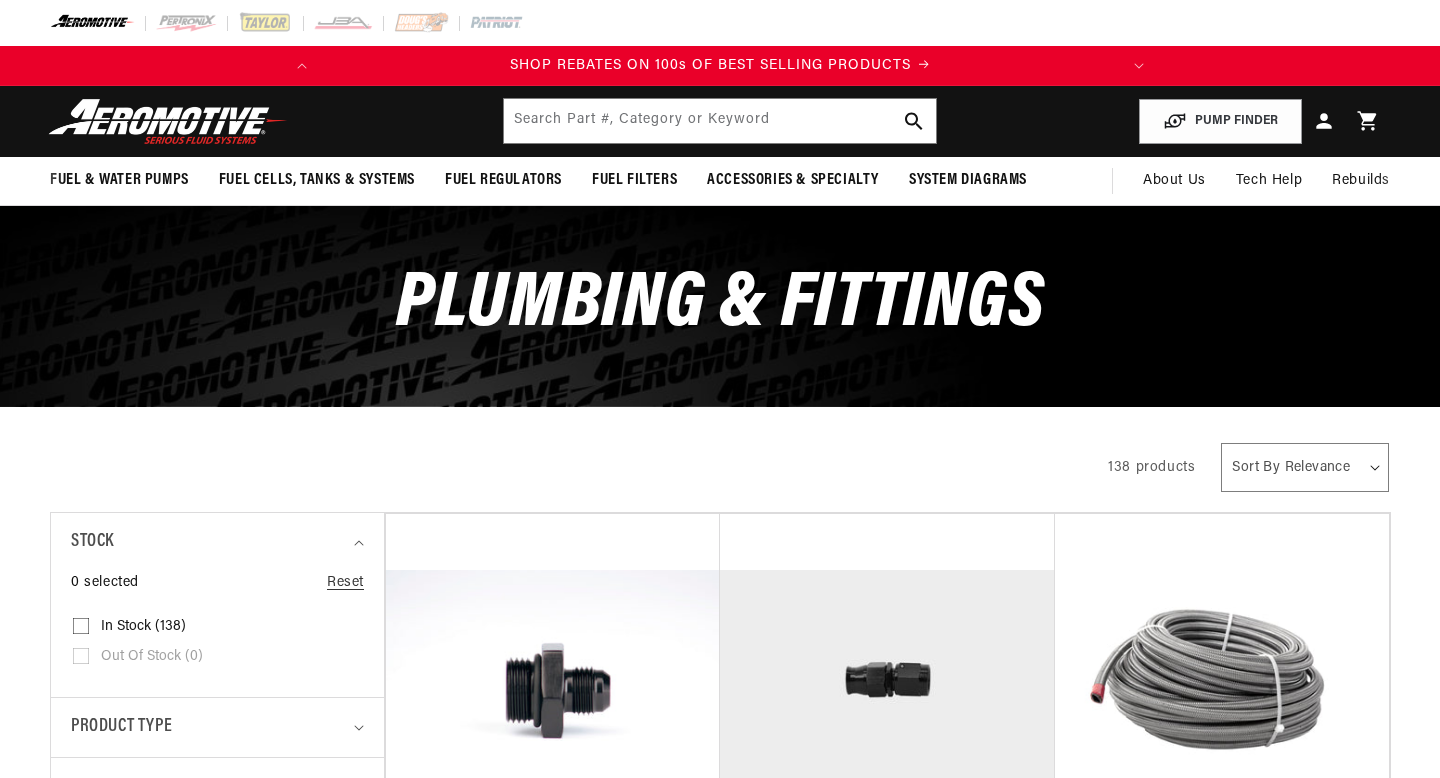 scroll, scrollTop: 0, scrollLeft: 0, axis: both 